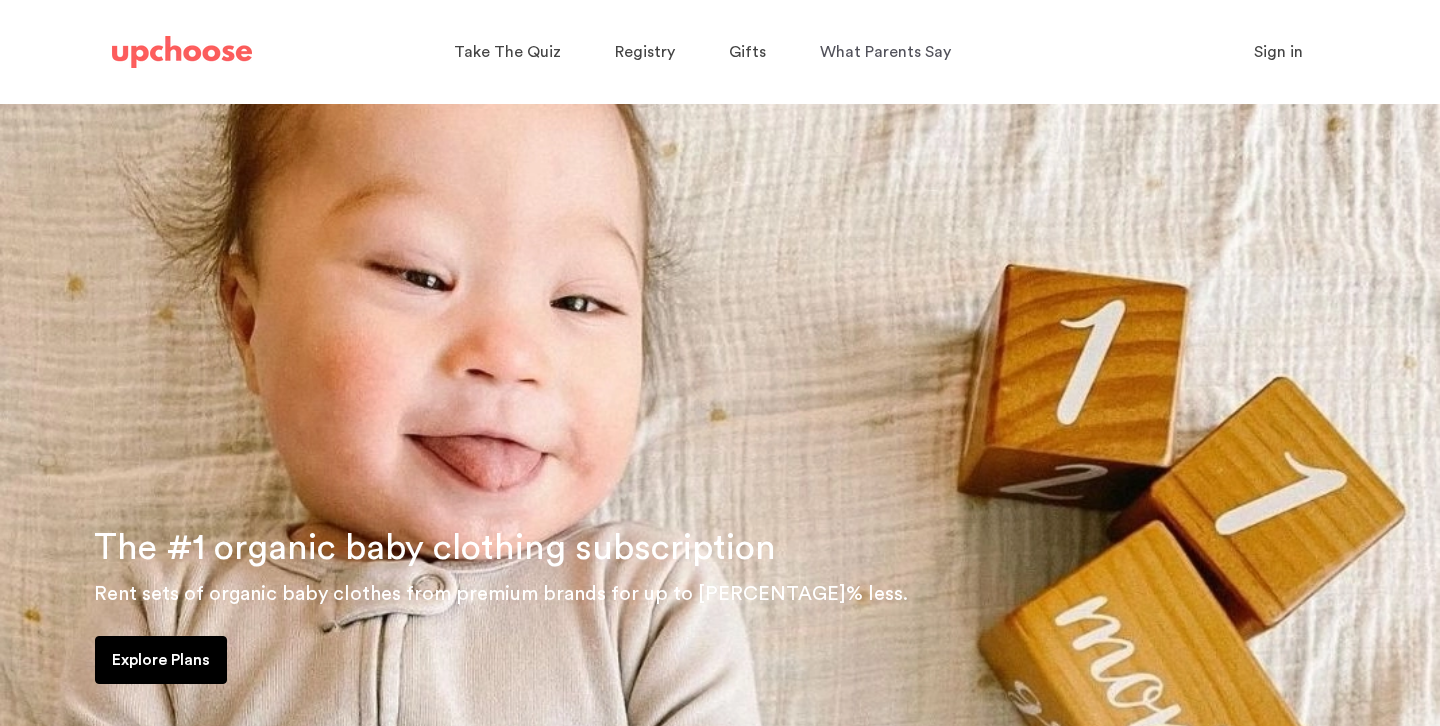 scroll, scrollTop: 0, scrollLeft: 0, axis: both 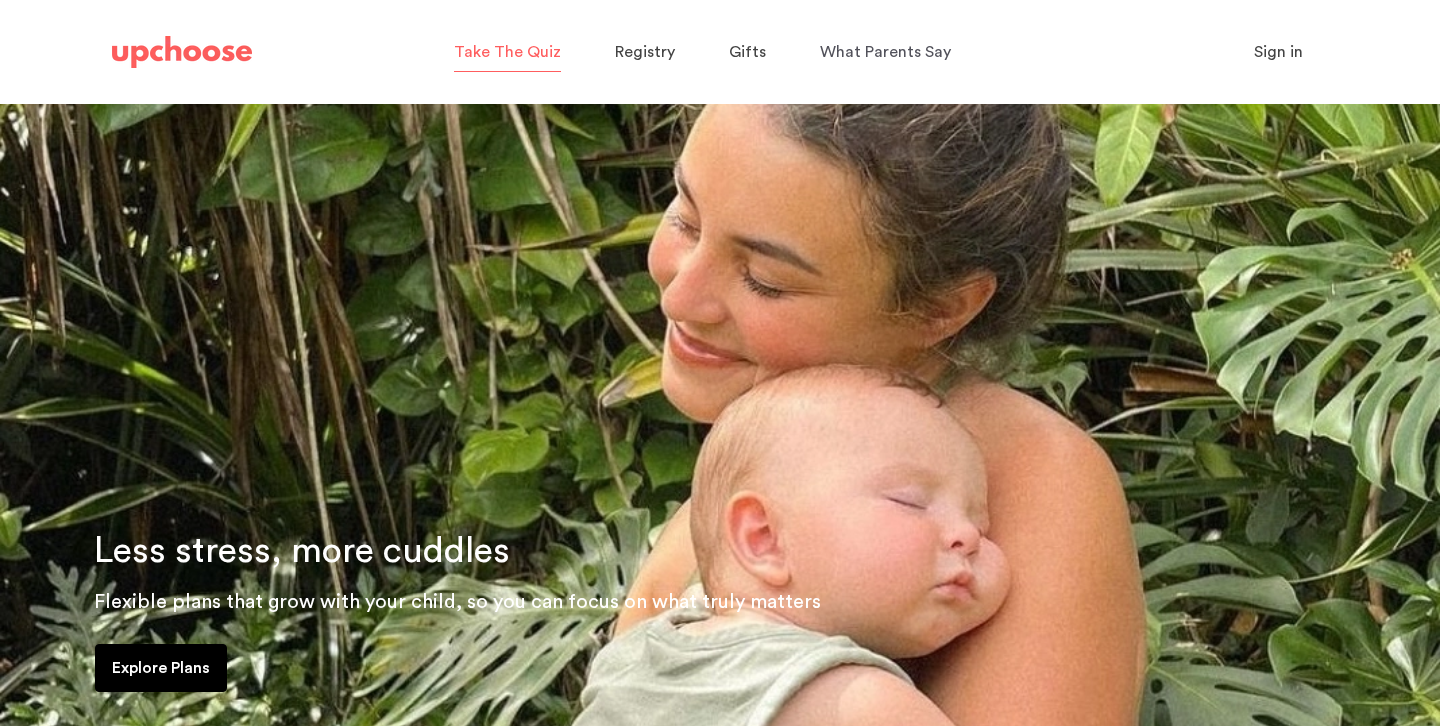 click on "Take The Quiz" at bounding box center [507, 52] 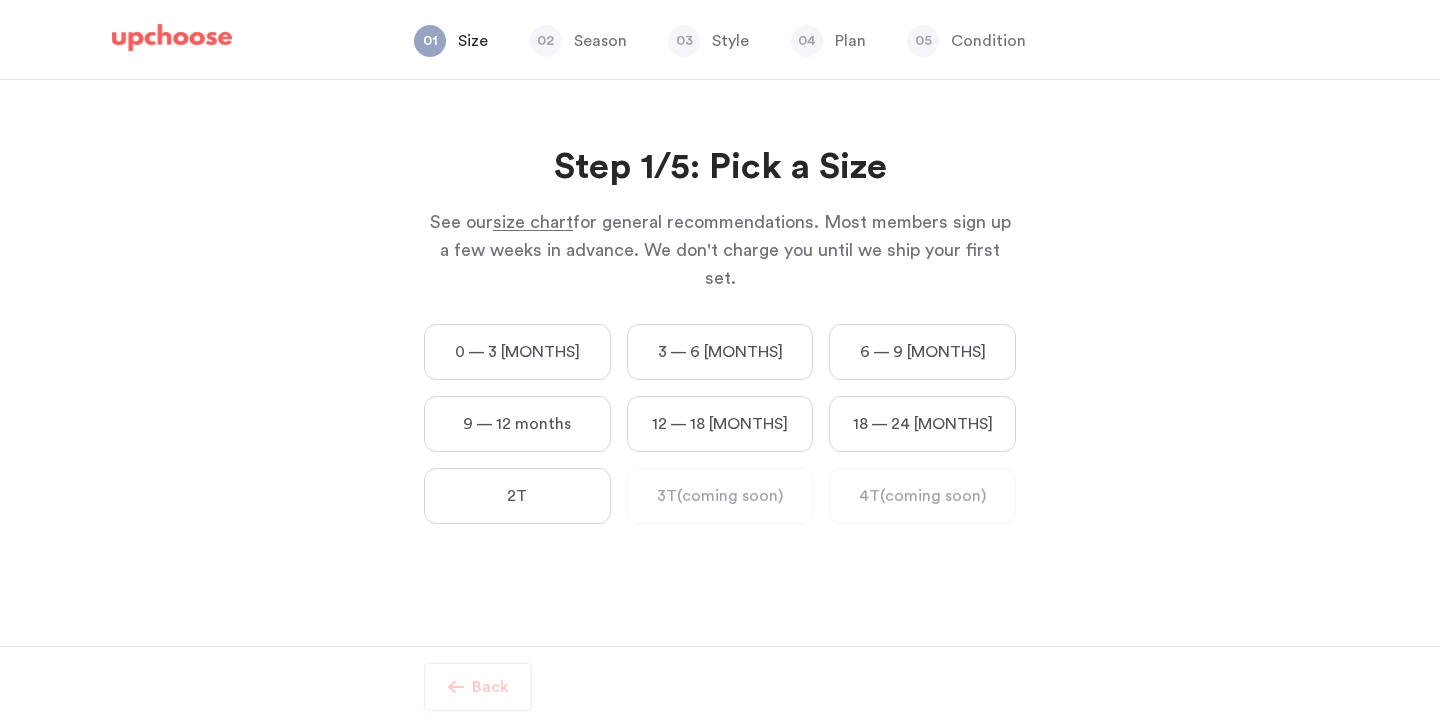 scroll, scrollTop: 0, scrollLeft: 0, axis: both 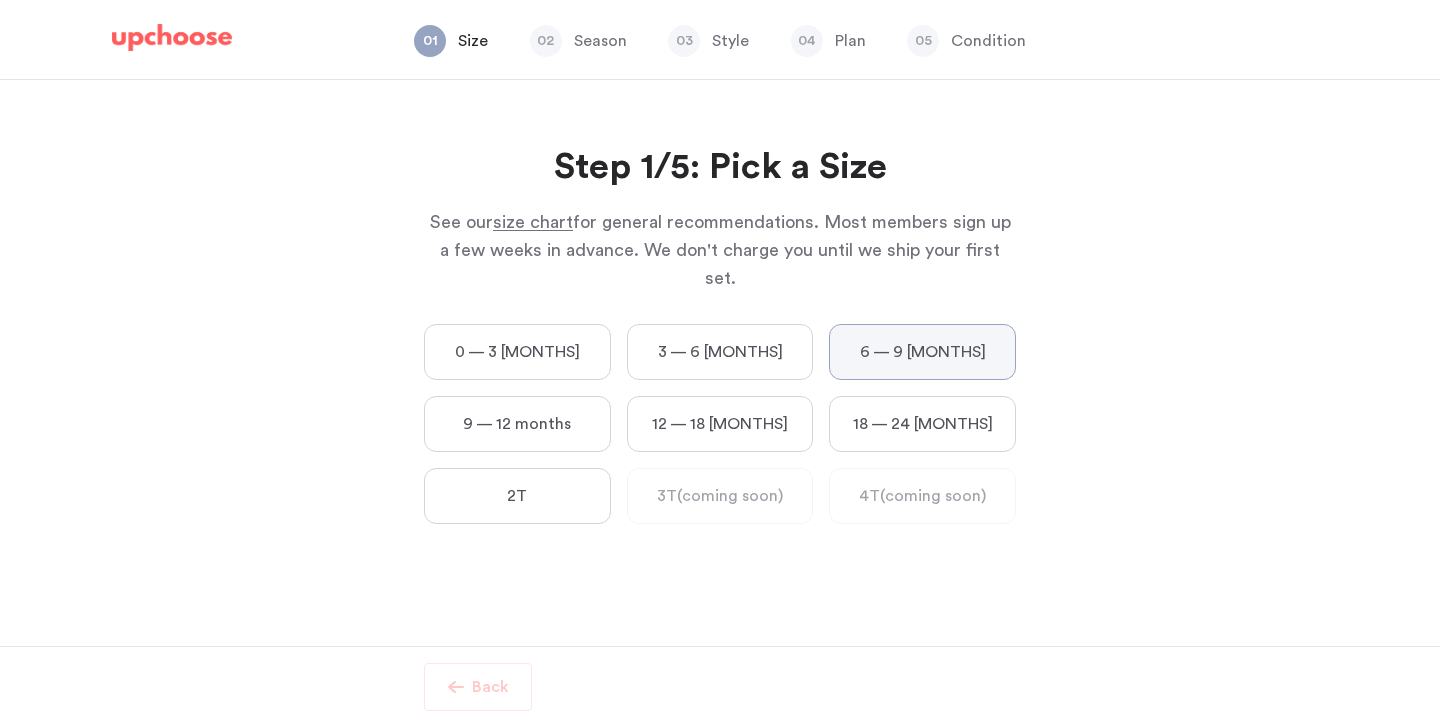 click on "[SIZE]" at bounding box center (0, 0) 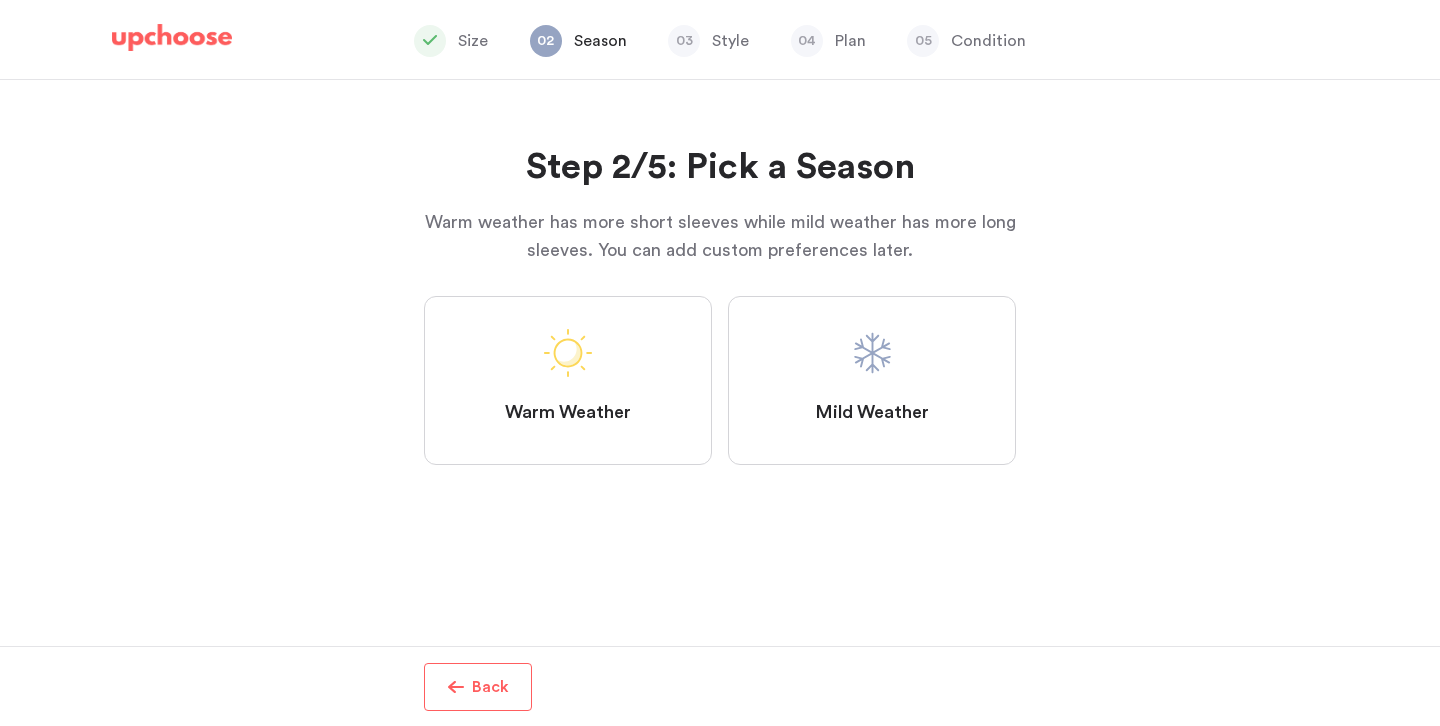click on "Warm Weather" at bounding box center (568, 380) 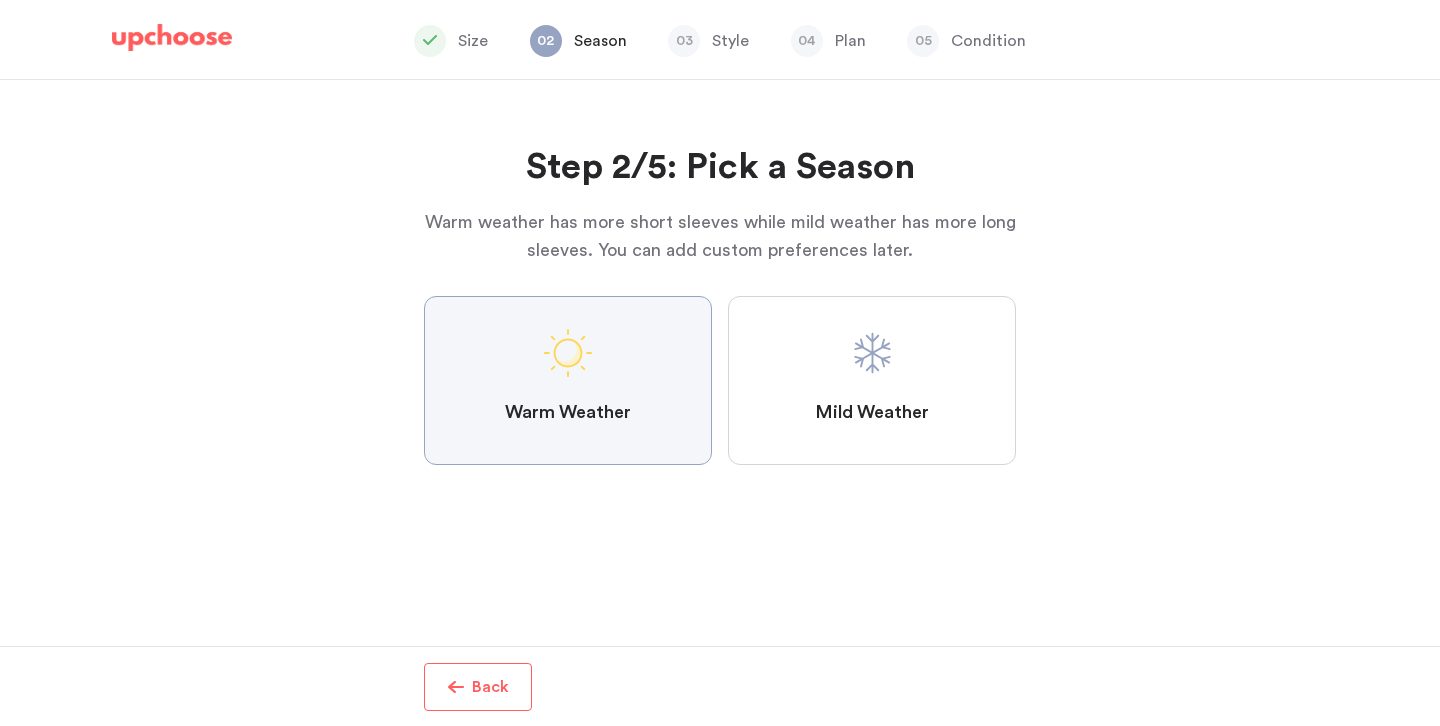 click on "Warm Weather" at bounding box center (0, 0) 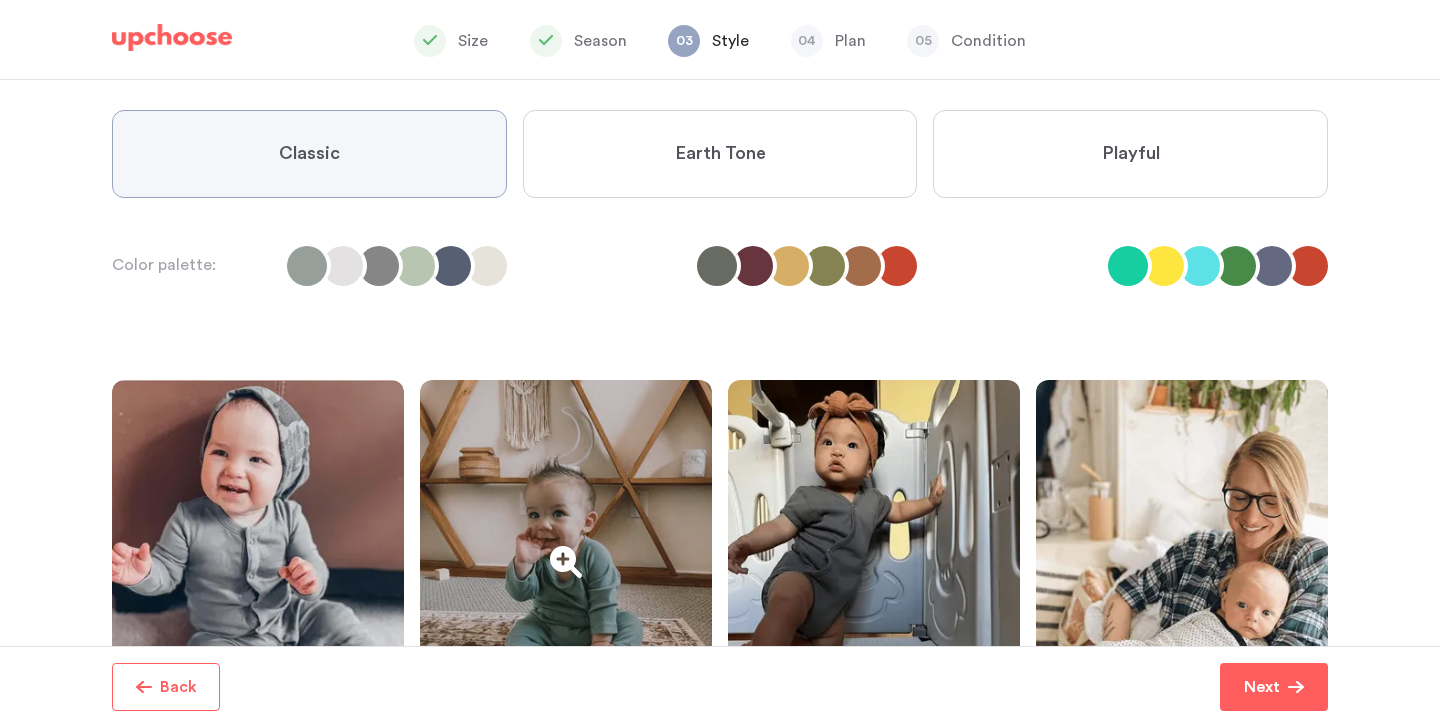 scroll, scrollTop: 171, scrollLeft: 0, axis: vertical 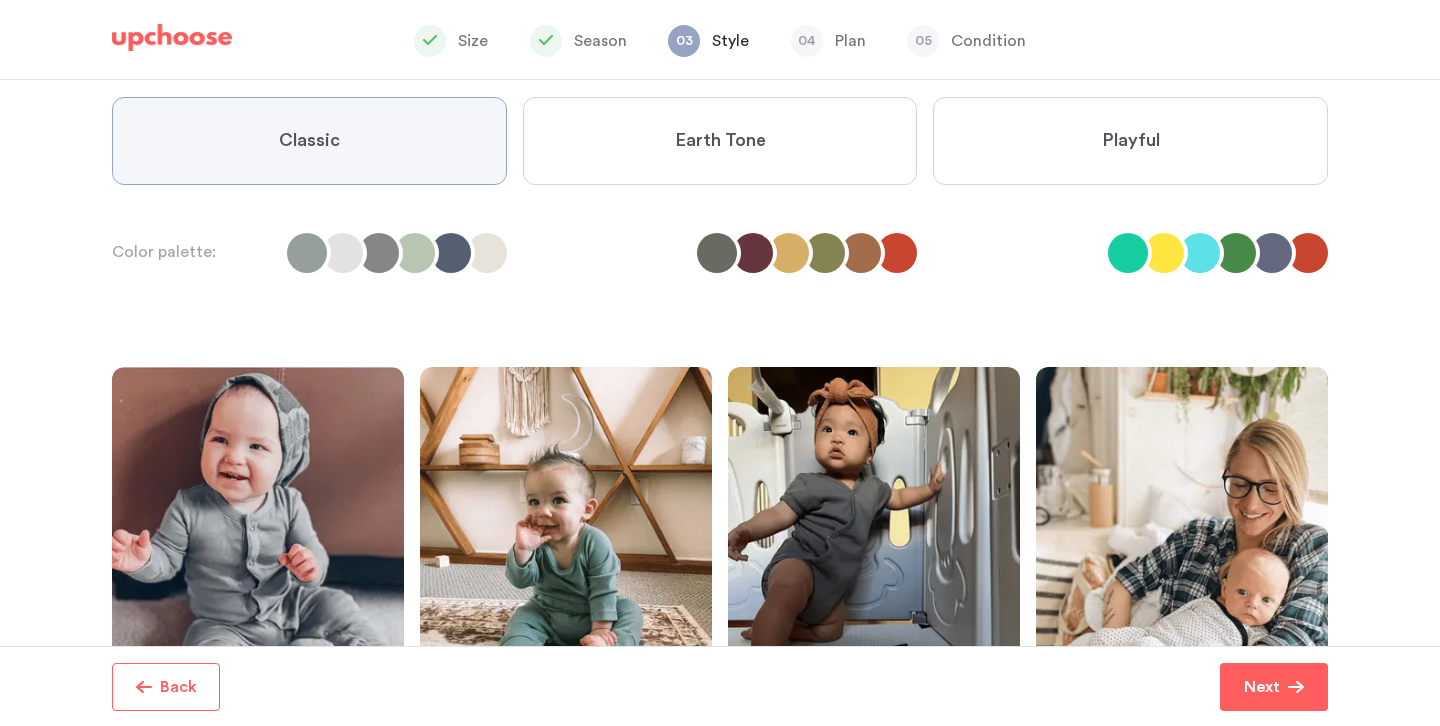 click on "Earth Tone" at bounding box center (720, 141) 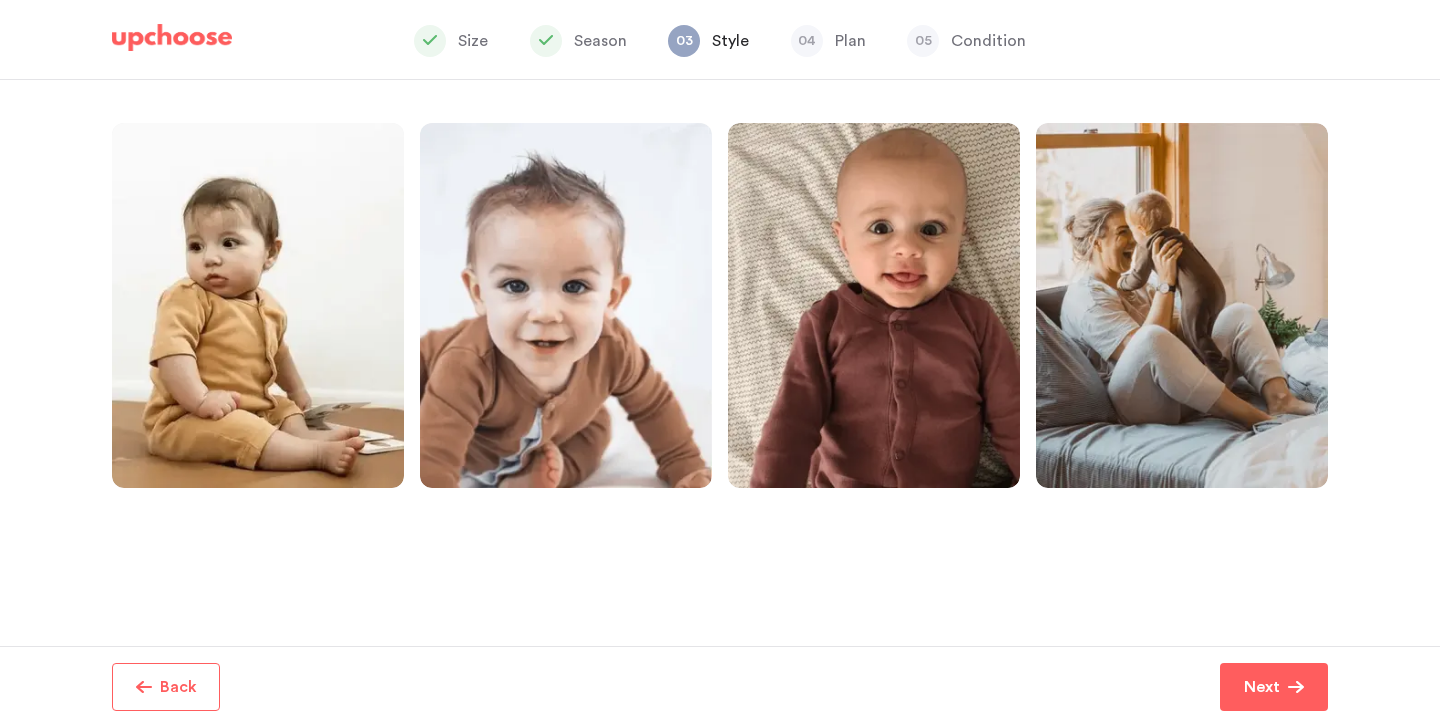 scroll, scrollTop: 429, scrollLeft: 0, axis: vertical 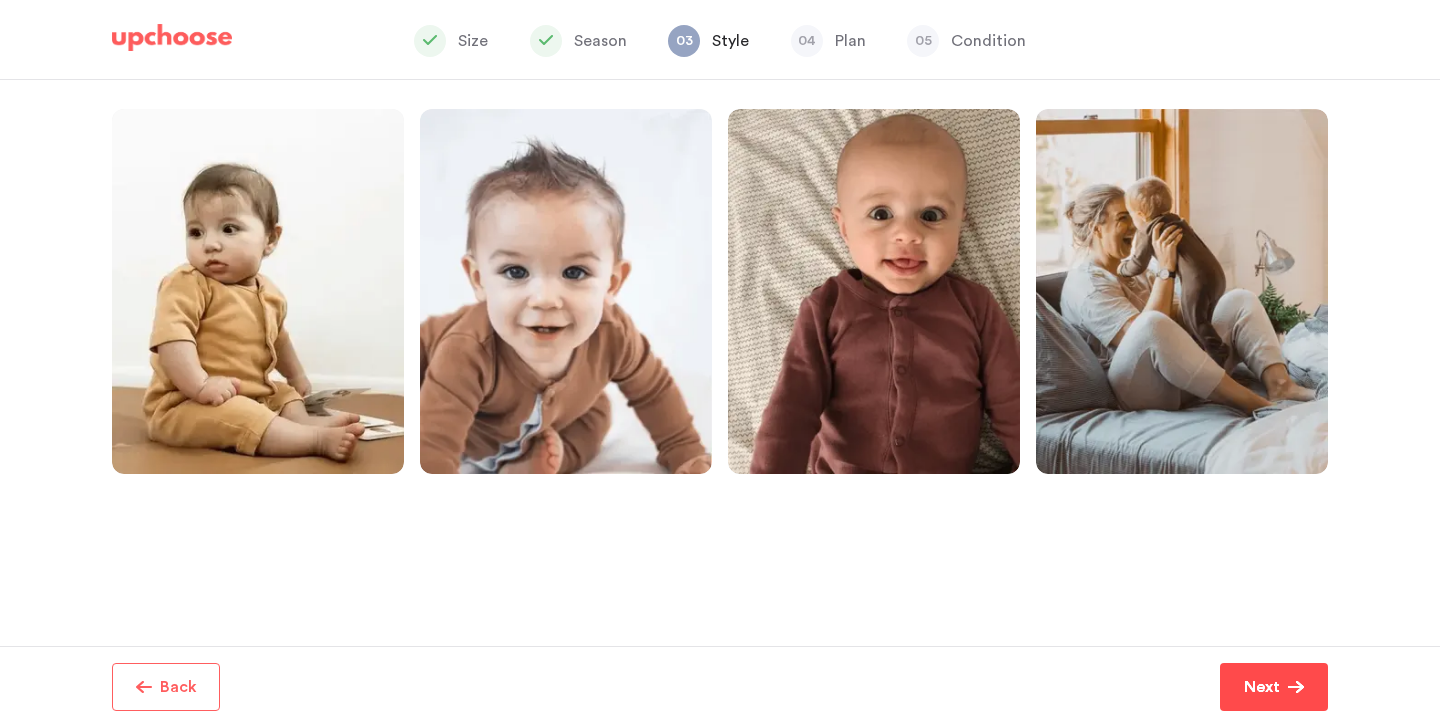 click on "Next" at bounding box center (1262, 687) 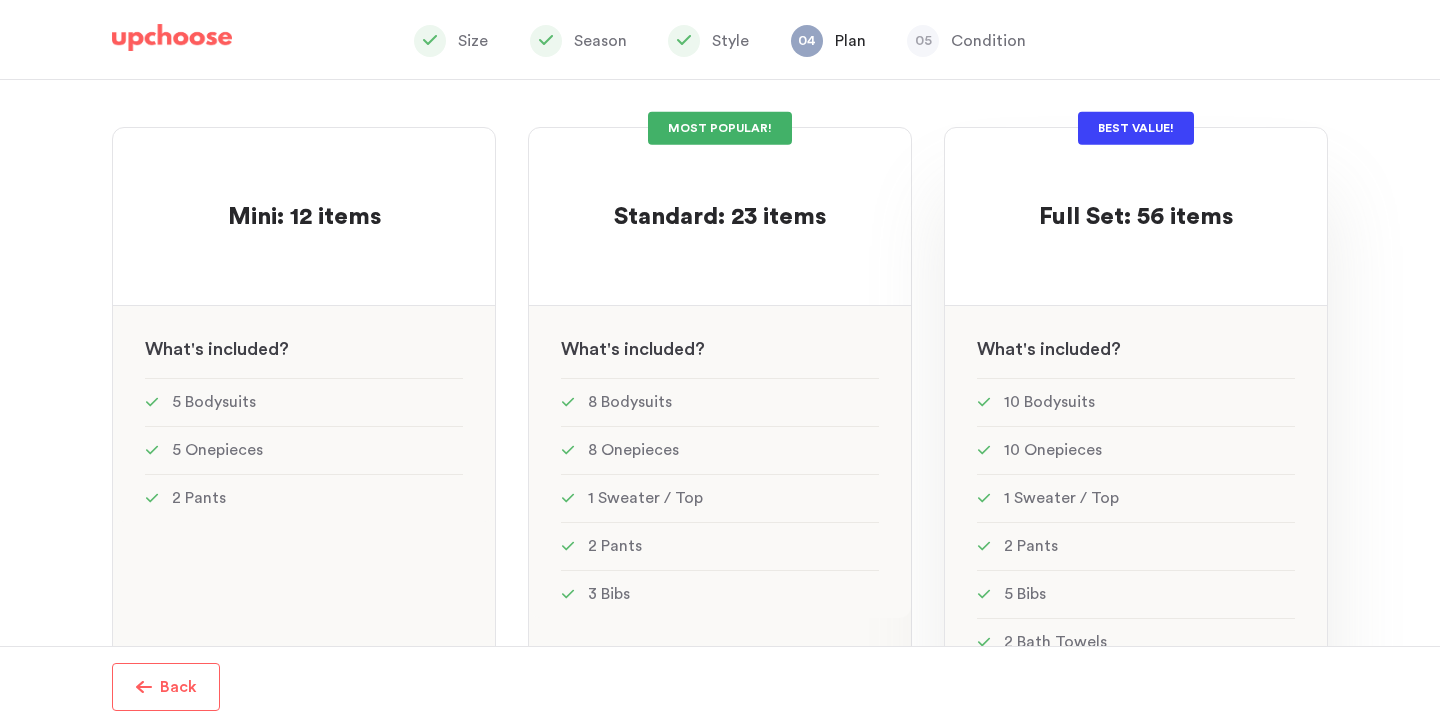 scroll, scrollTop: 155, scrollLeft: 0, axis: vertical 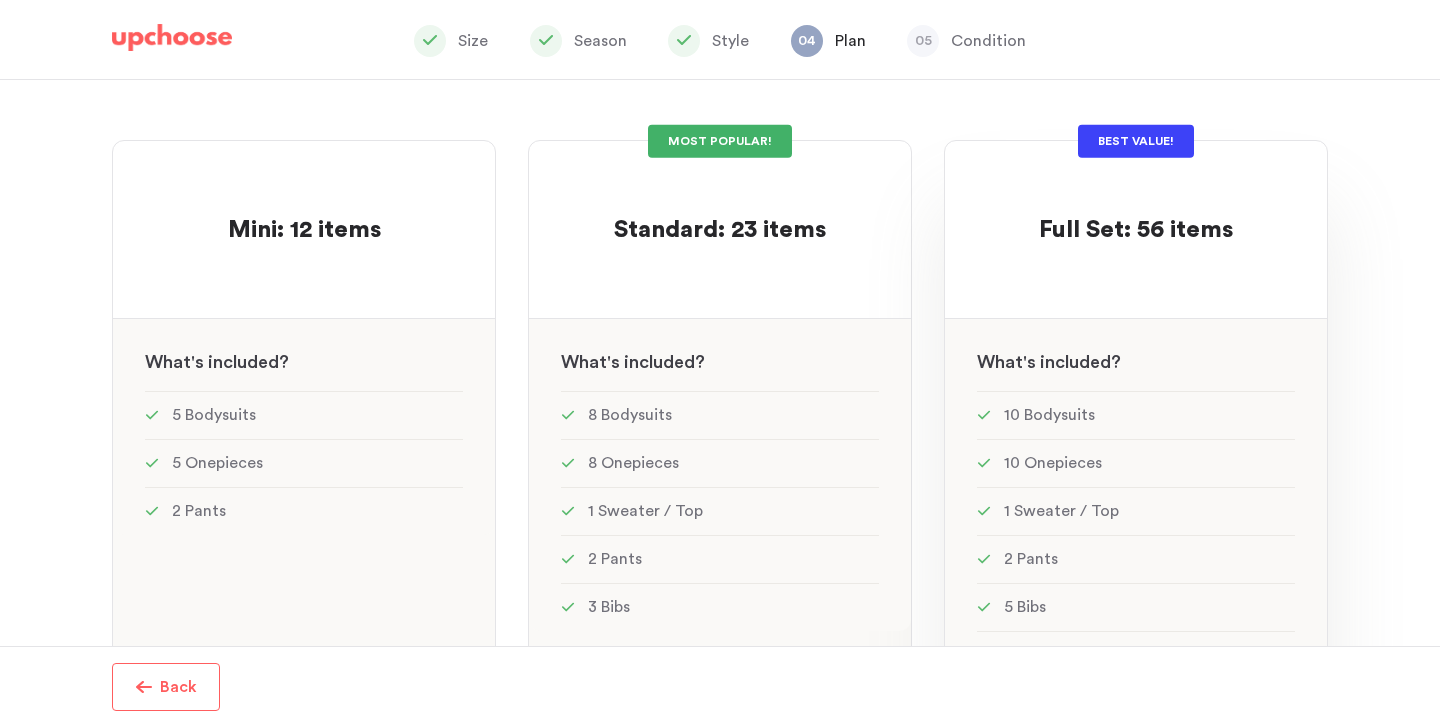 click at bounding box center [304, 199] 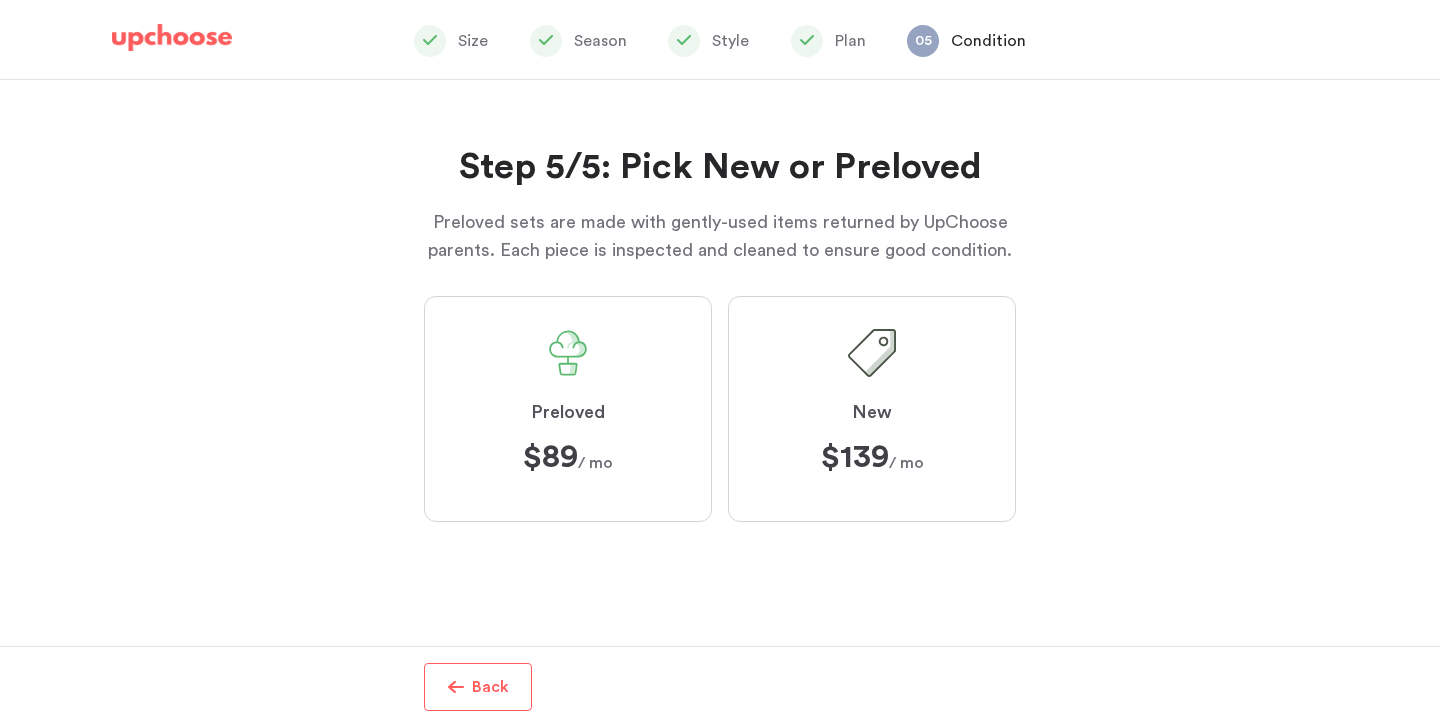 click on "New $139 $139  / mo" at bounding box center [872, 409] 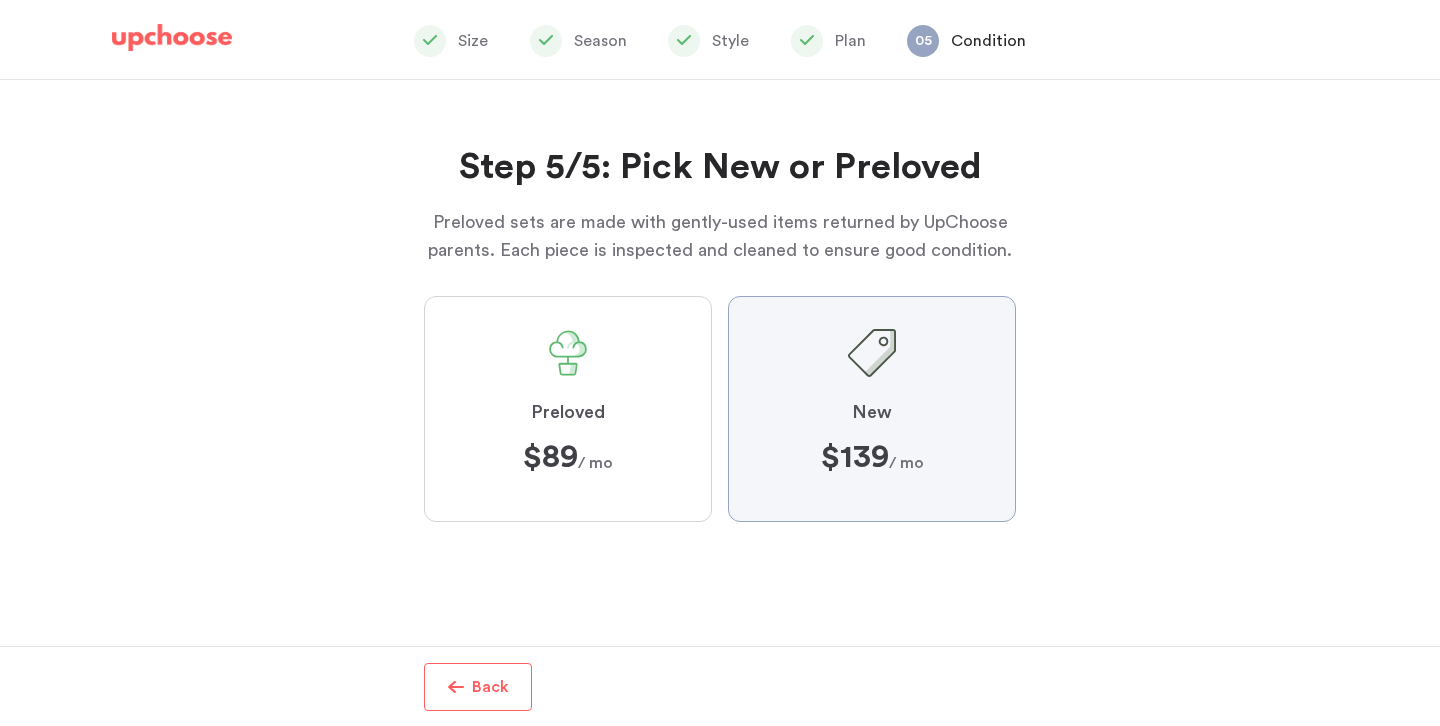click on "New $139 $139  / mo" at bounding box center [0, 0] 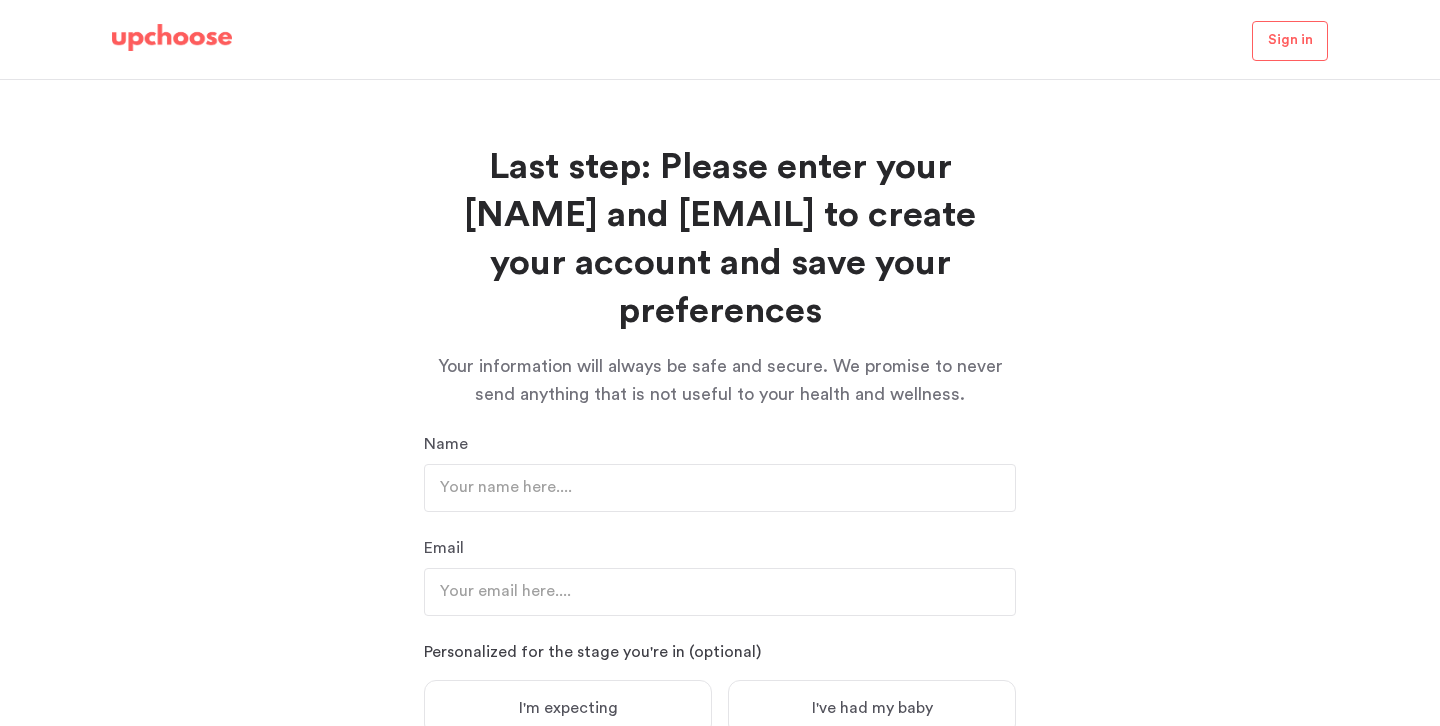 scroll, scrollTop: 349, scrollLeft: 0, axis: vertical 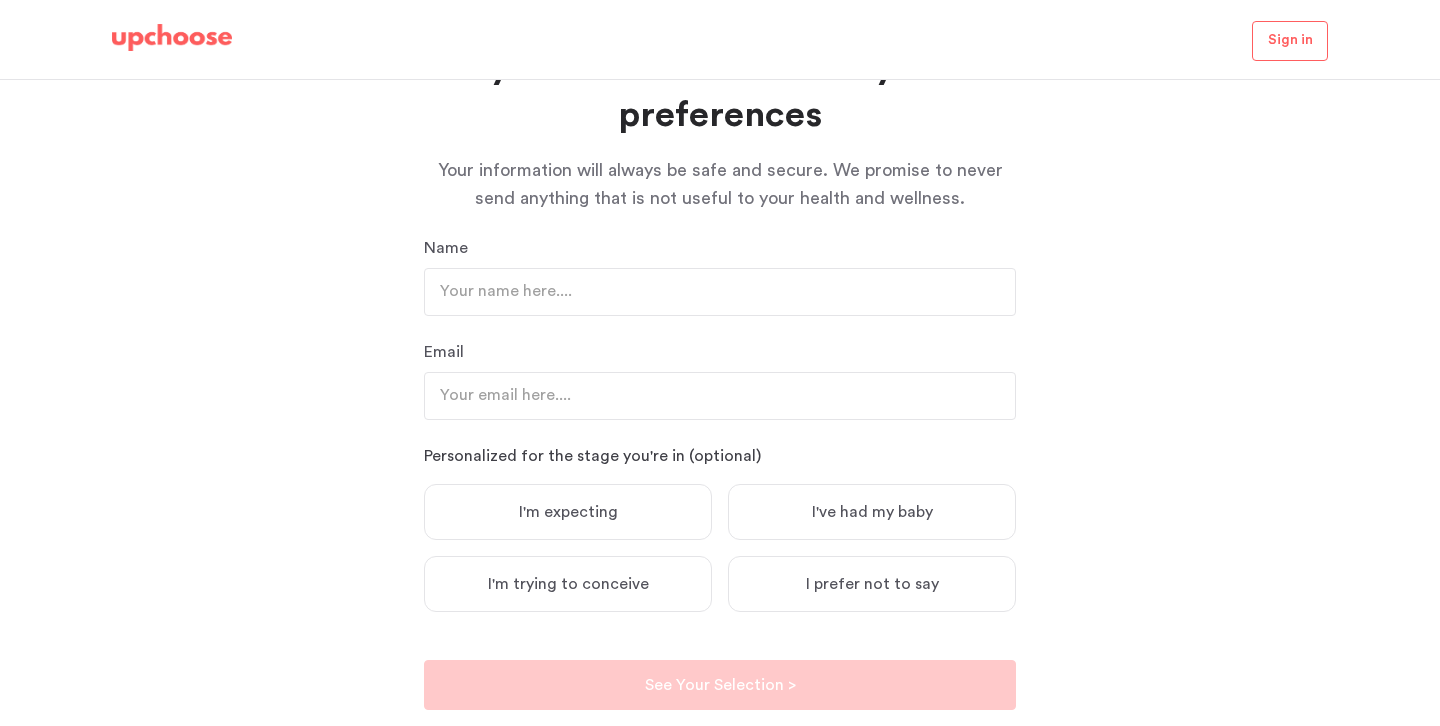 click on "I've had my baby" at bounding box center (872, 512) 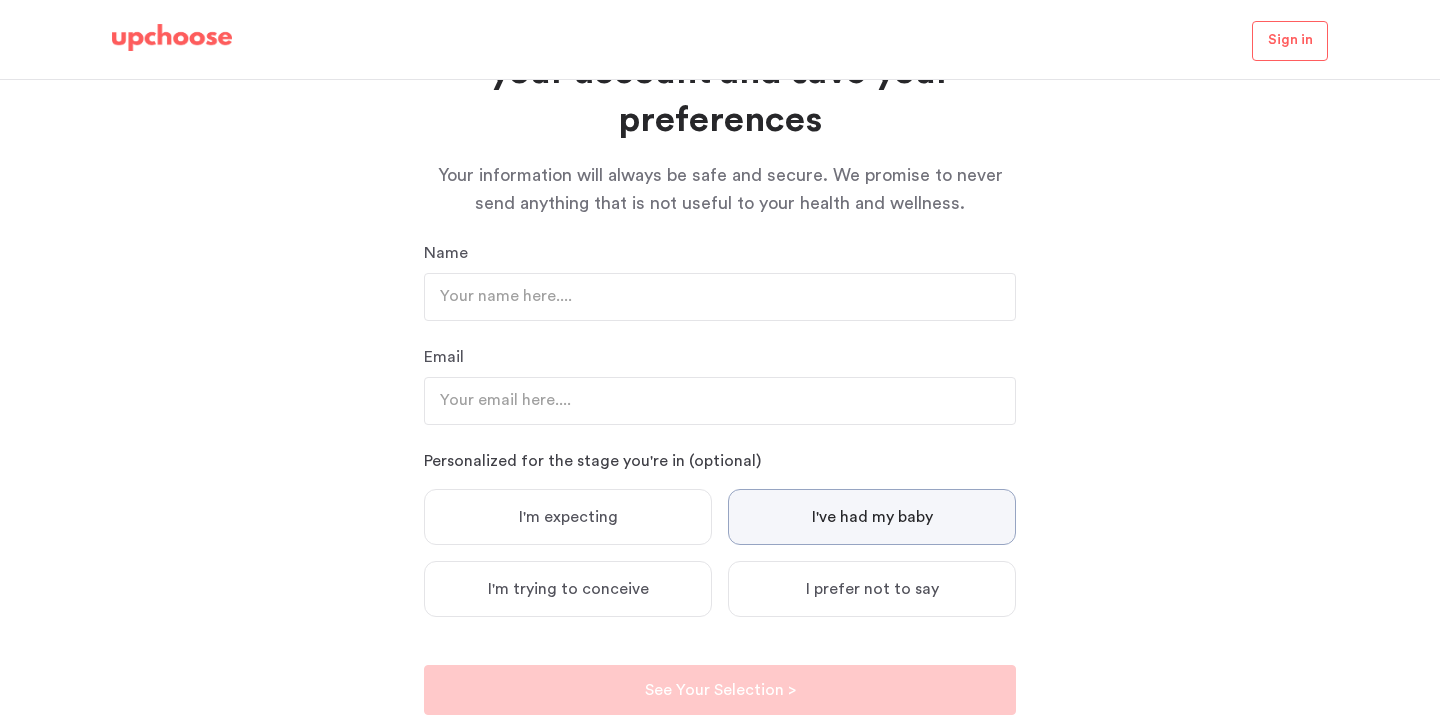 scroll, scrollTop: 192, scrollLeft: 0, axis: vertical 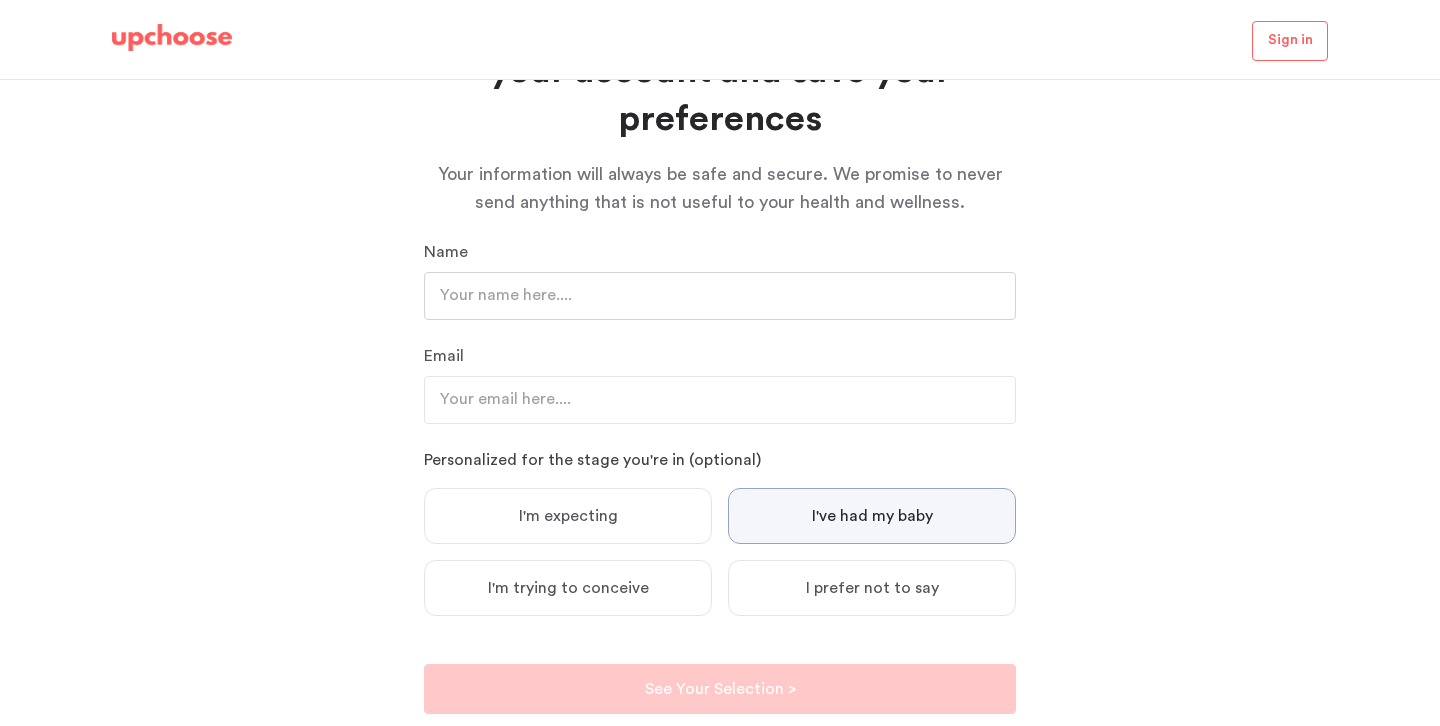 click at bounding box center (720, 296) 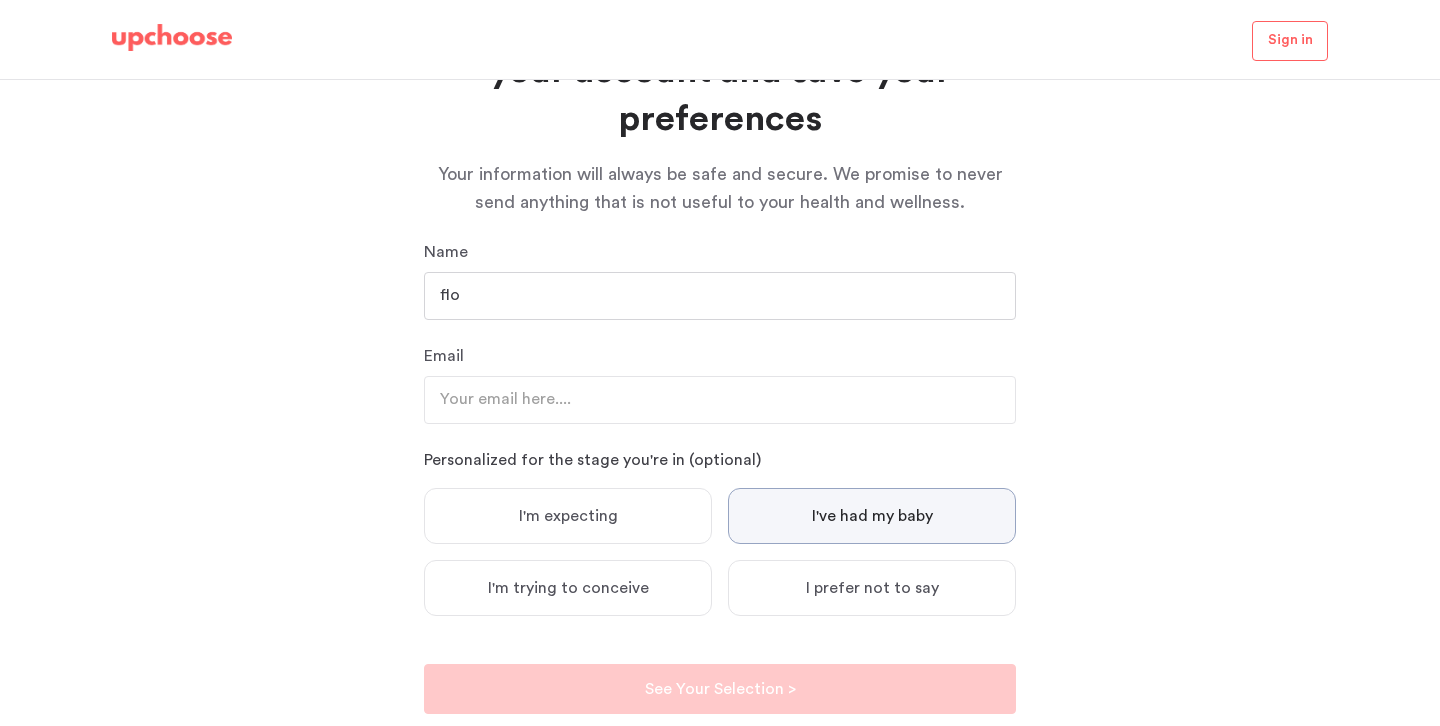 type on "Flor Rodriguez" 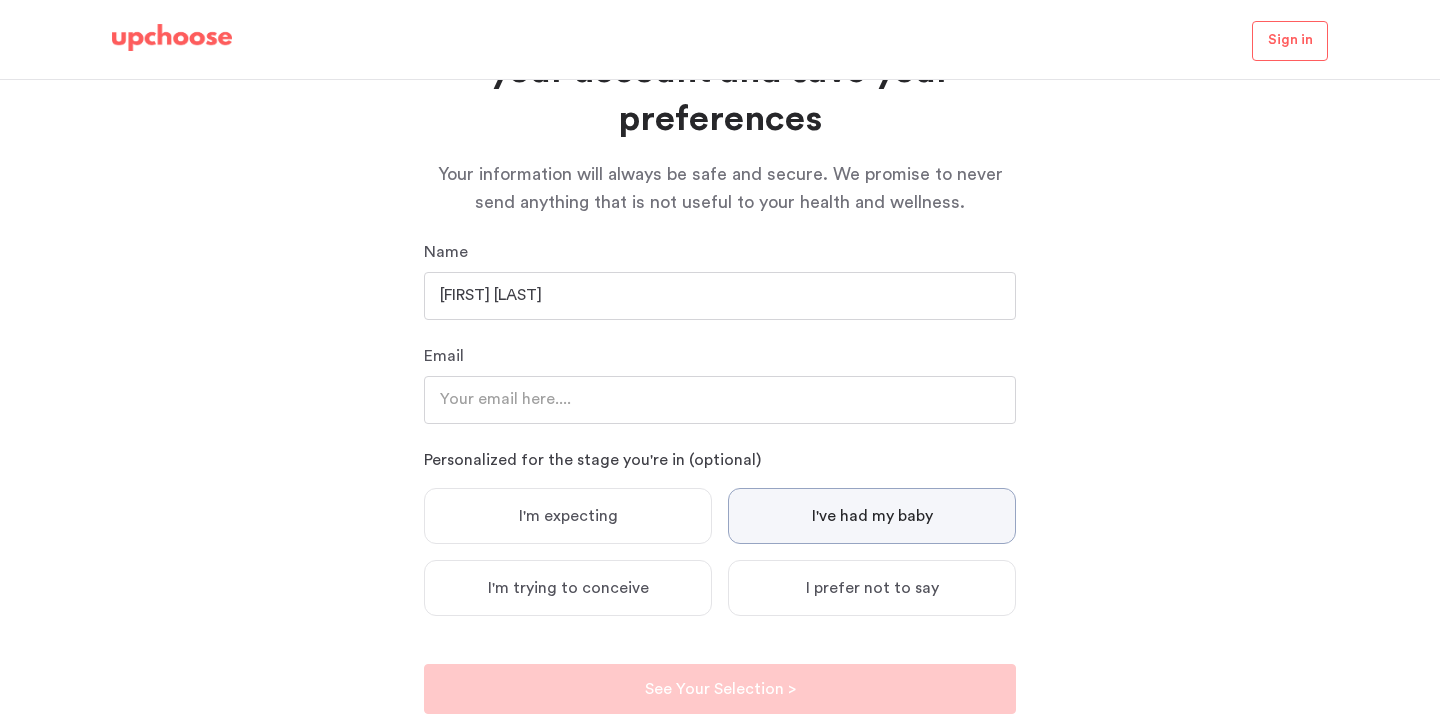 click at bounding box center (720, 400) 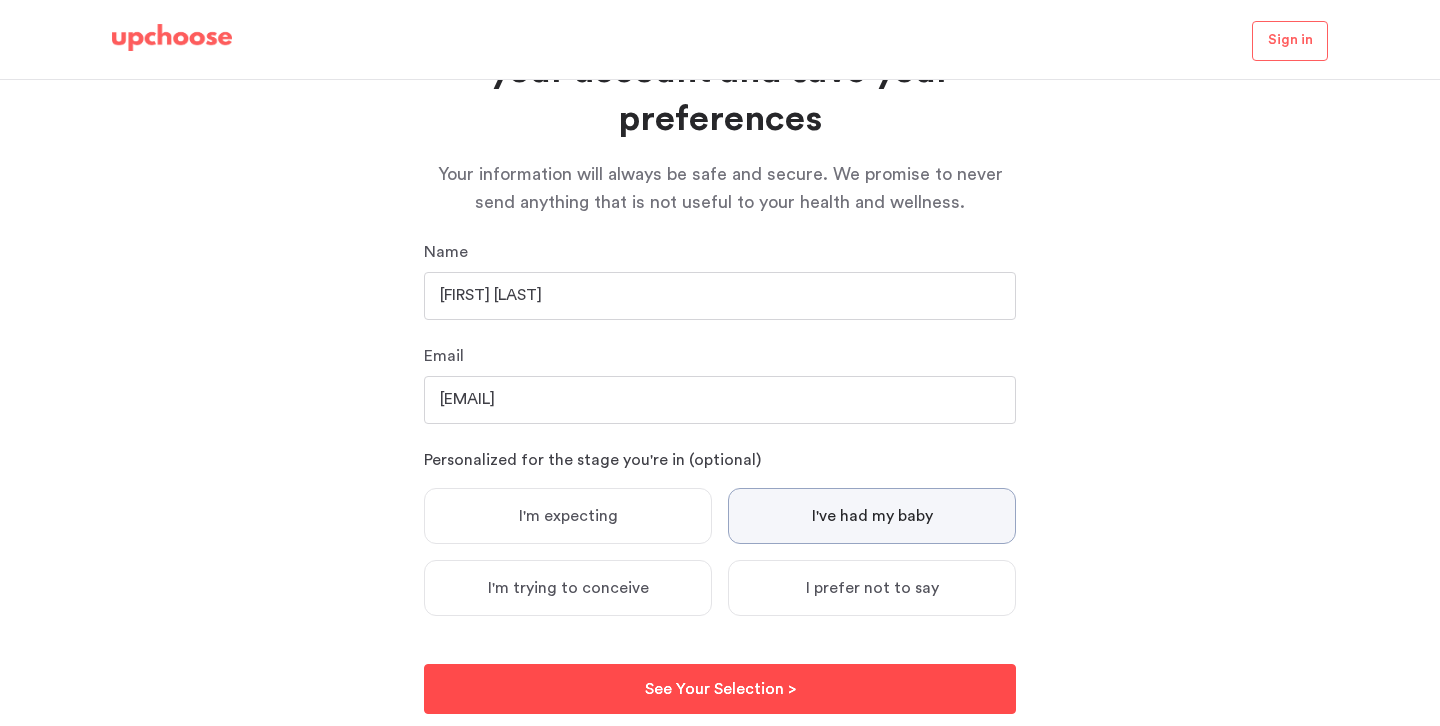 click on "See Your Selection >" at bounding box center [720, 689] 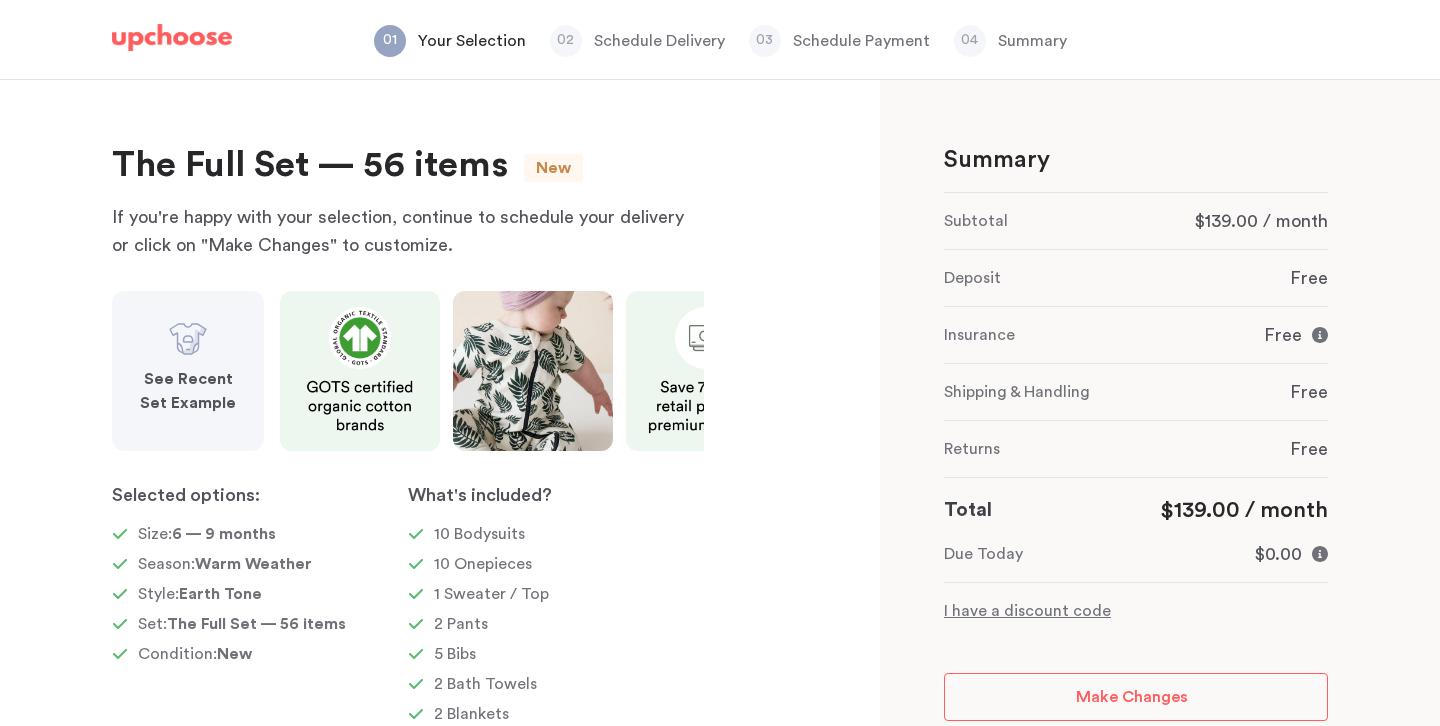 scroll, scrollTop: 0, scrollLeft: 0, axis: both 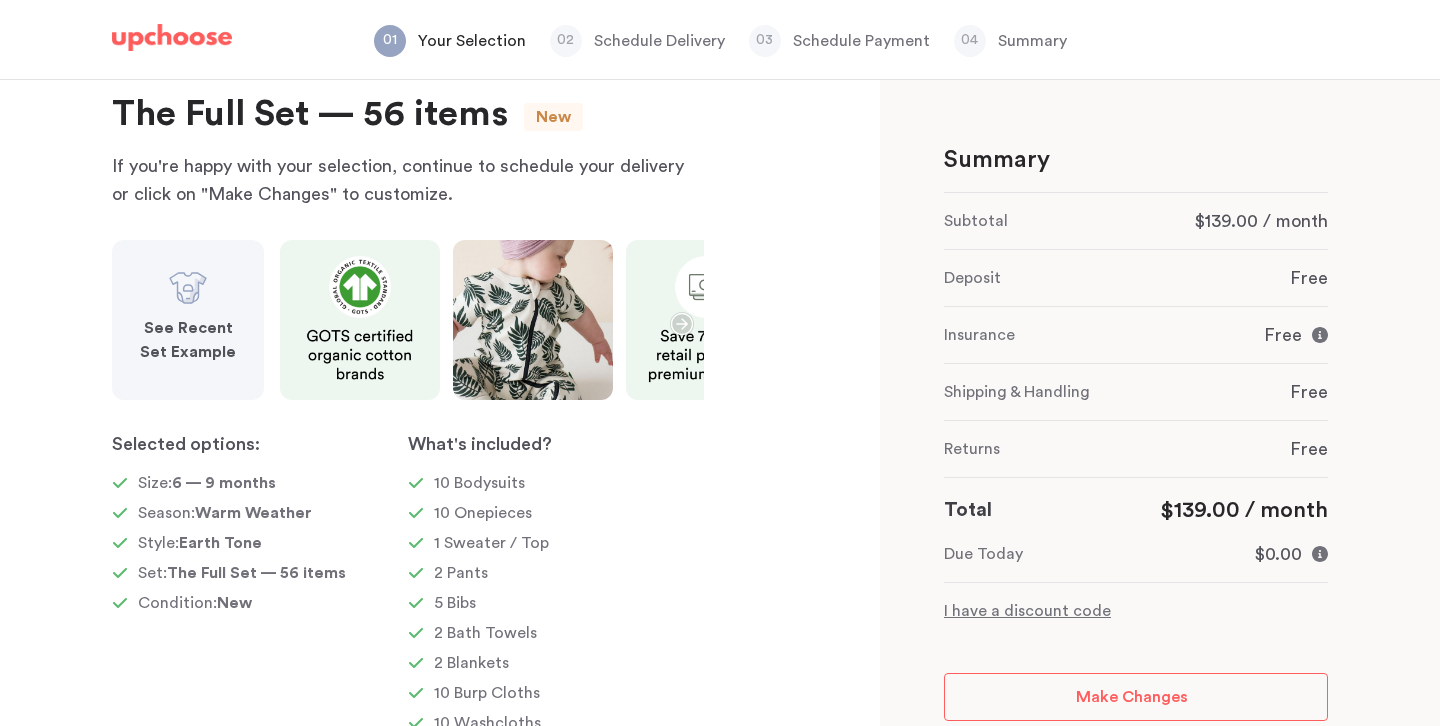 click at bounding box center (682, 324) 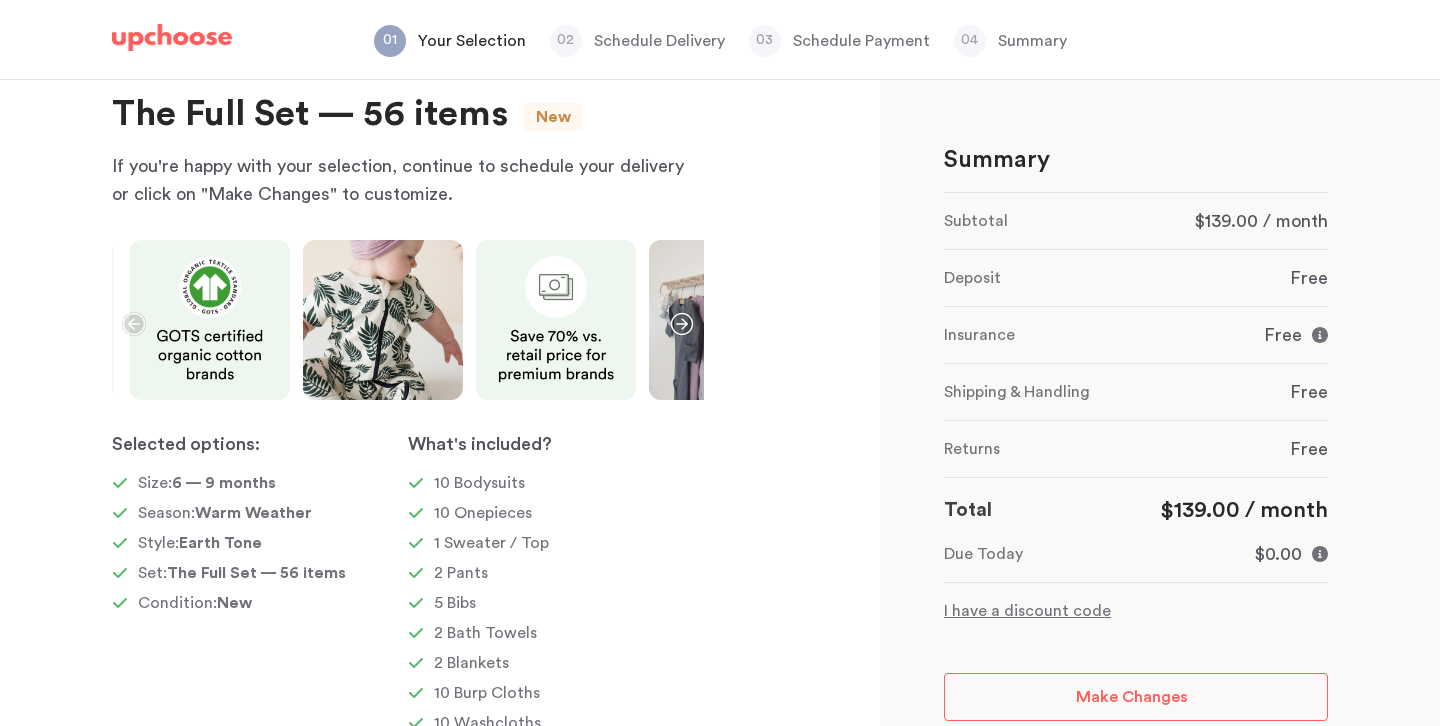 click at bounding box center [682, 324] 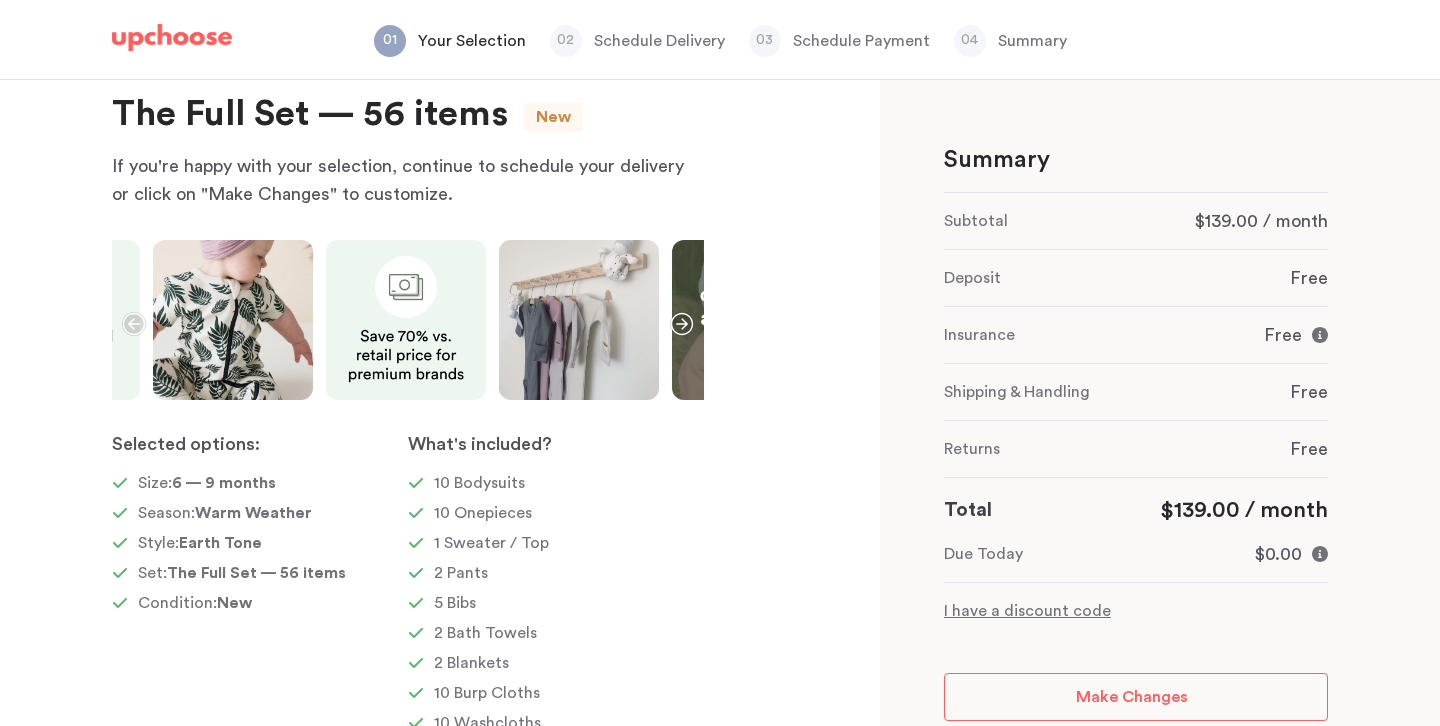 click at bounding box center (682, 324) 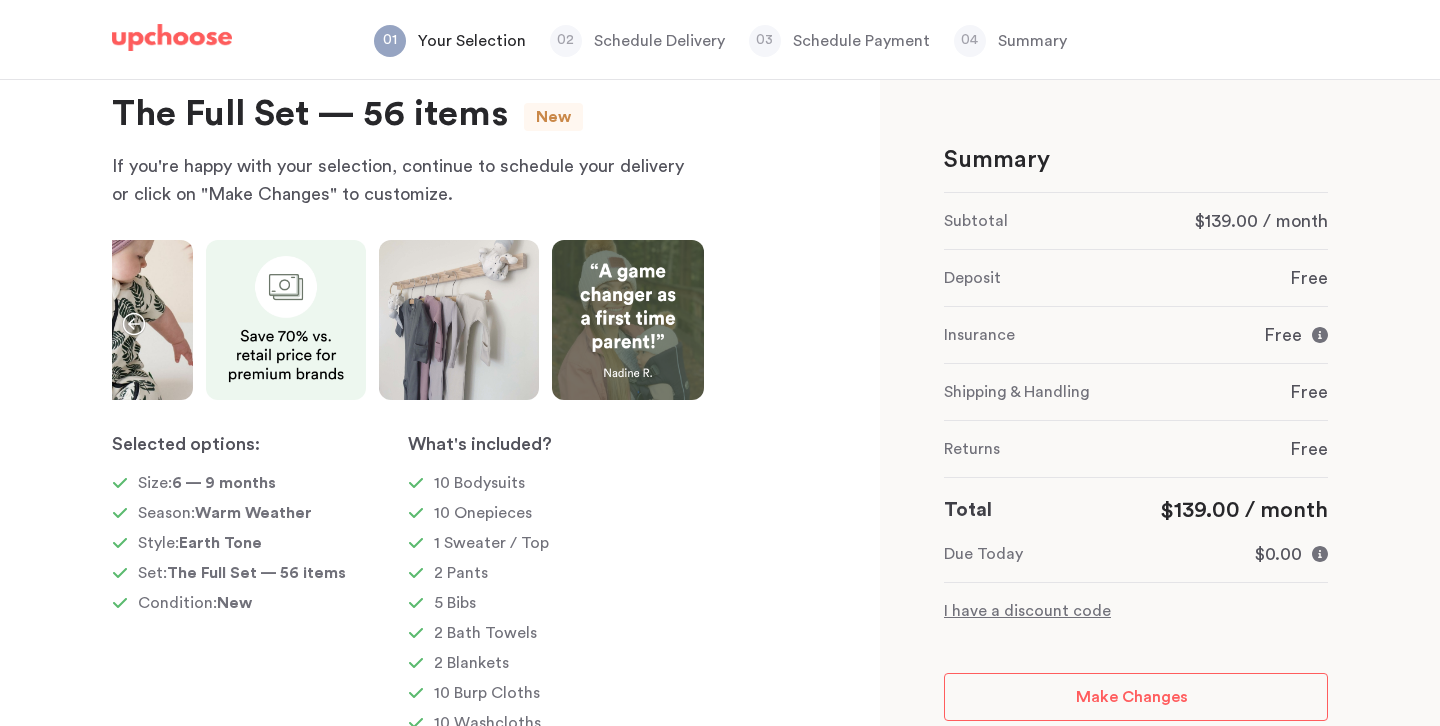 click at bounding box center (628, 320) 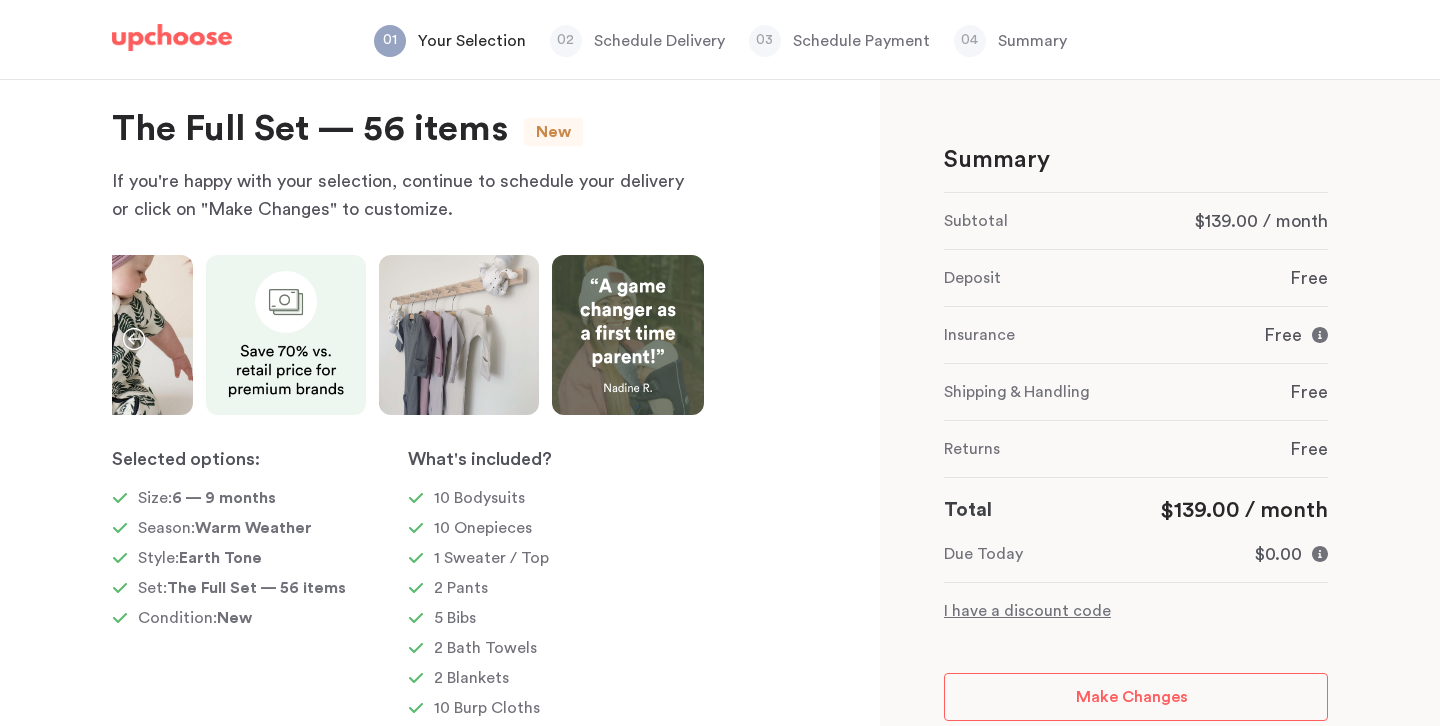 scroll, scrollTop: 0, scrollLeft: 0, axis: both 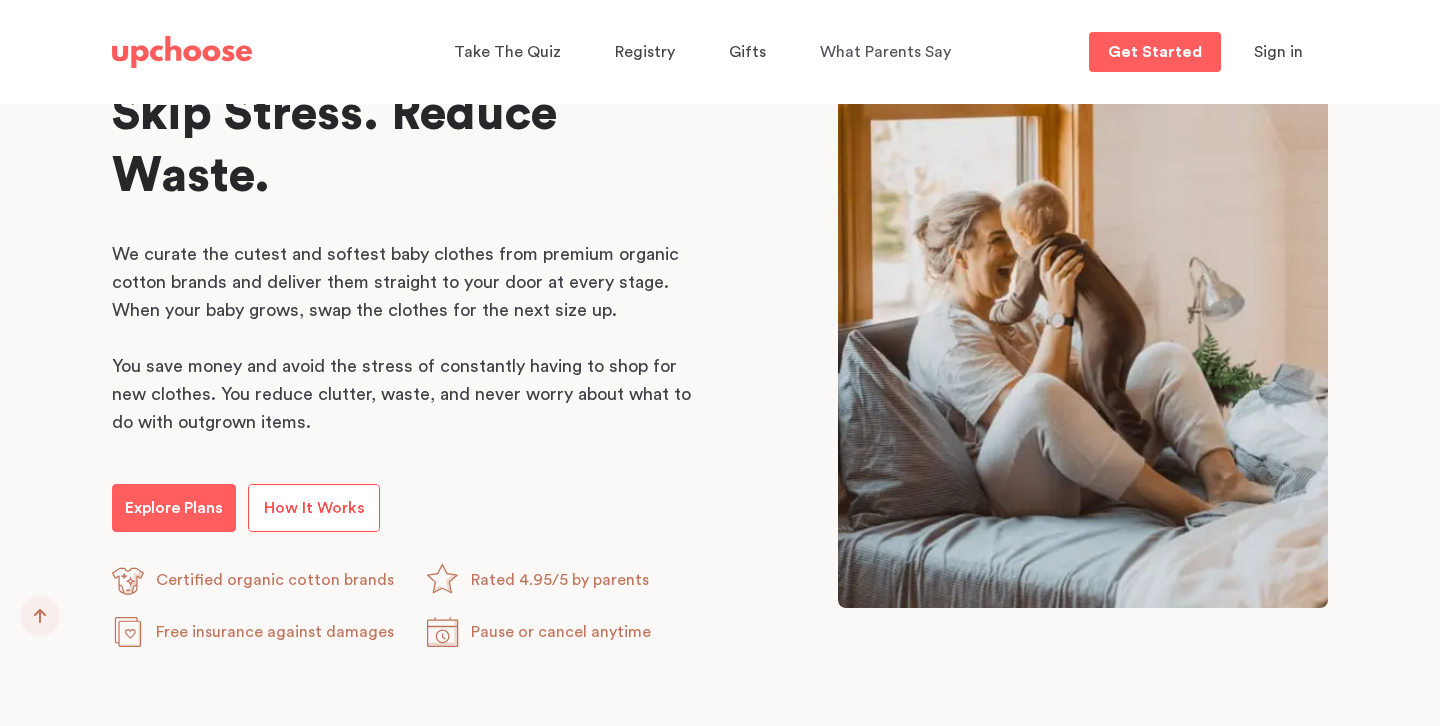 click on "How It Works" at bounding box center [314, 508] 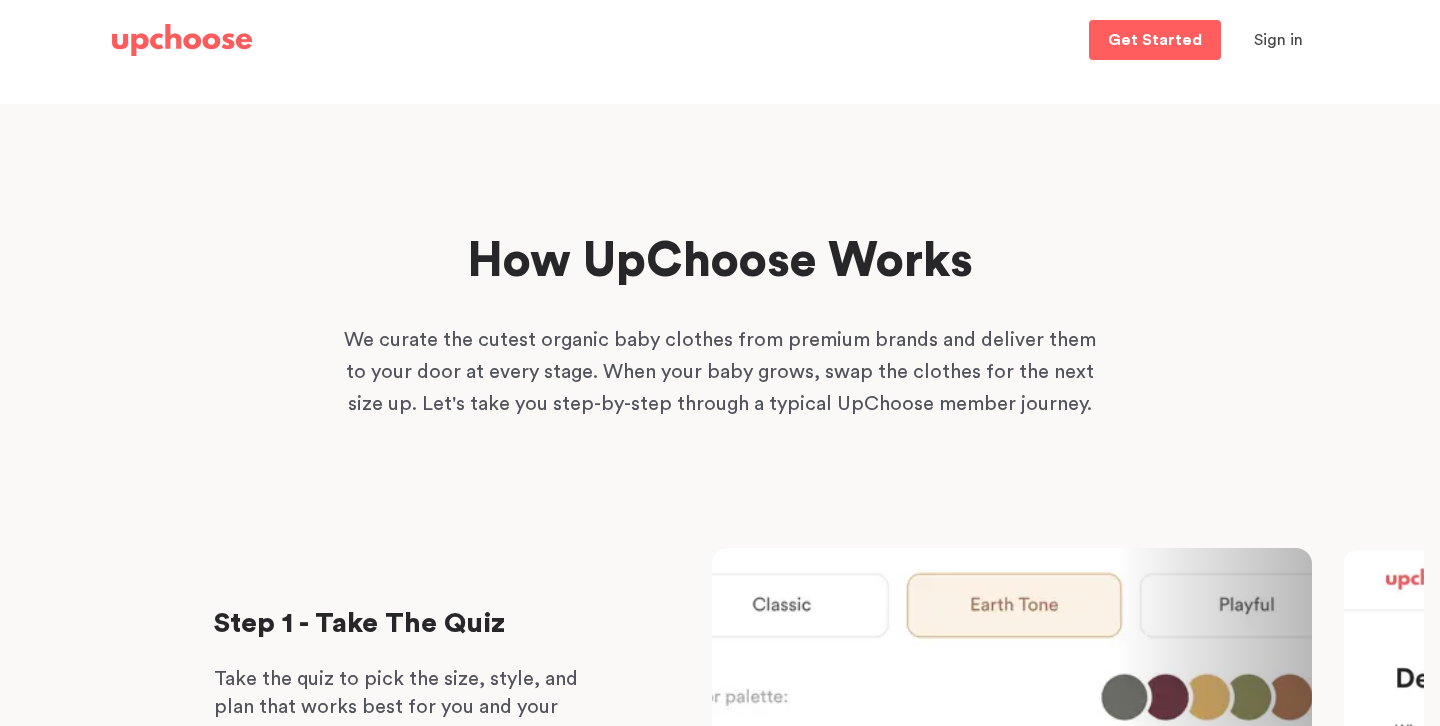 scroll, scrollTop: 0, scrollLeft: 0, axis: both 